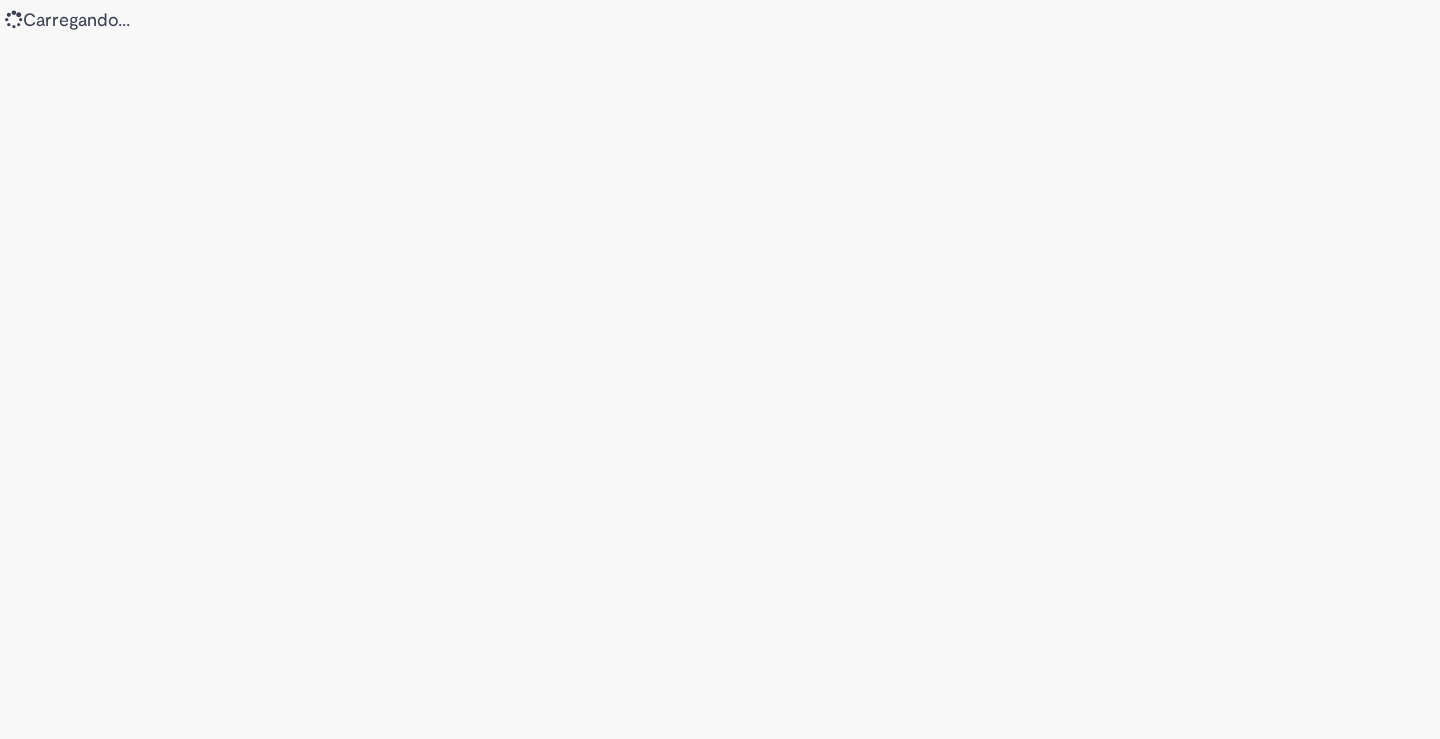 scroll, scrollTop: 0, scrollLeft: 0, axis: both 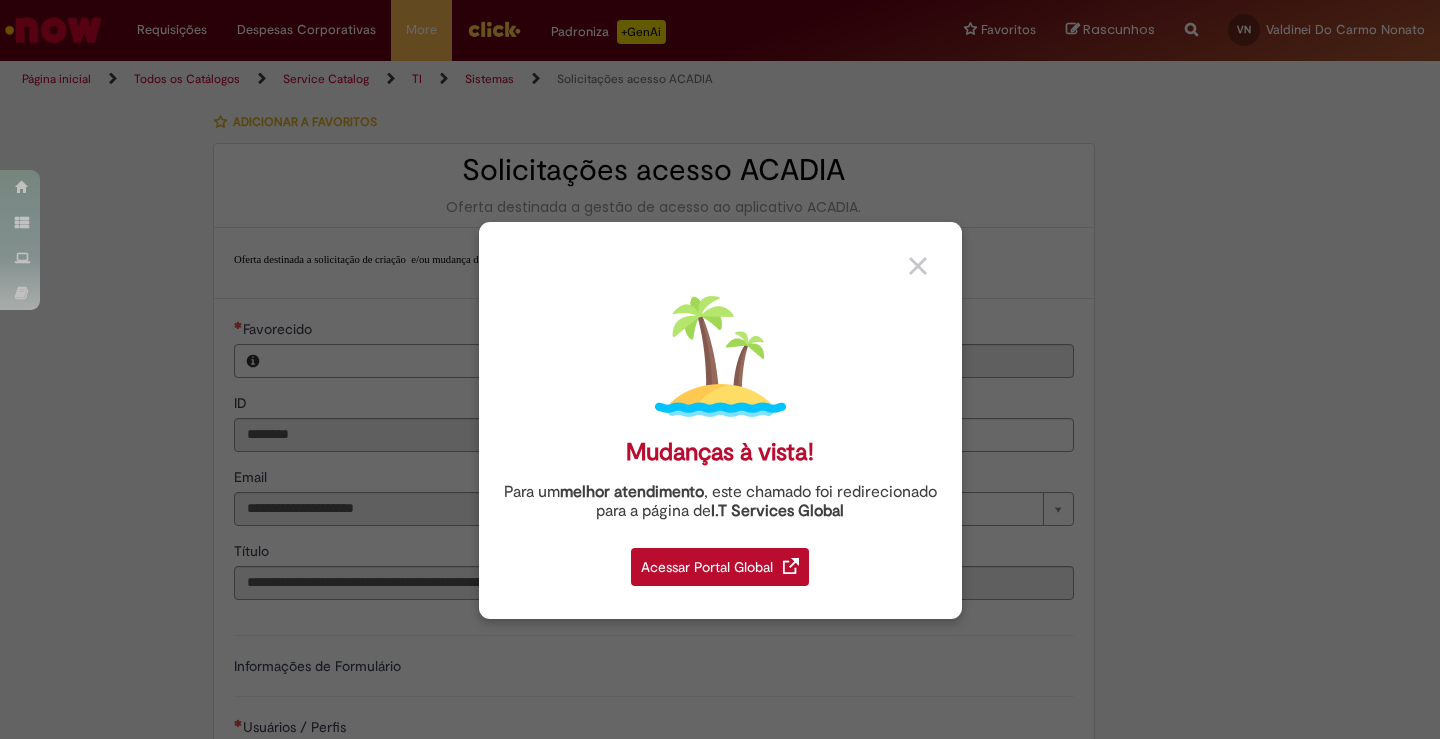 type on "**********" 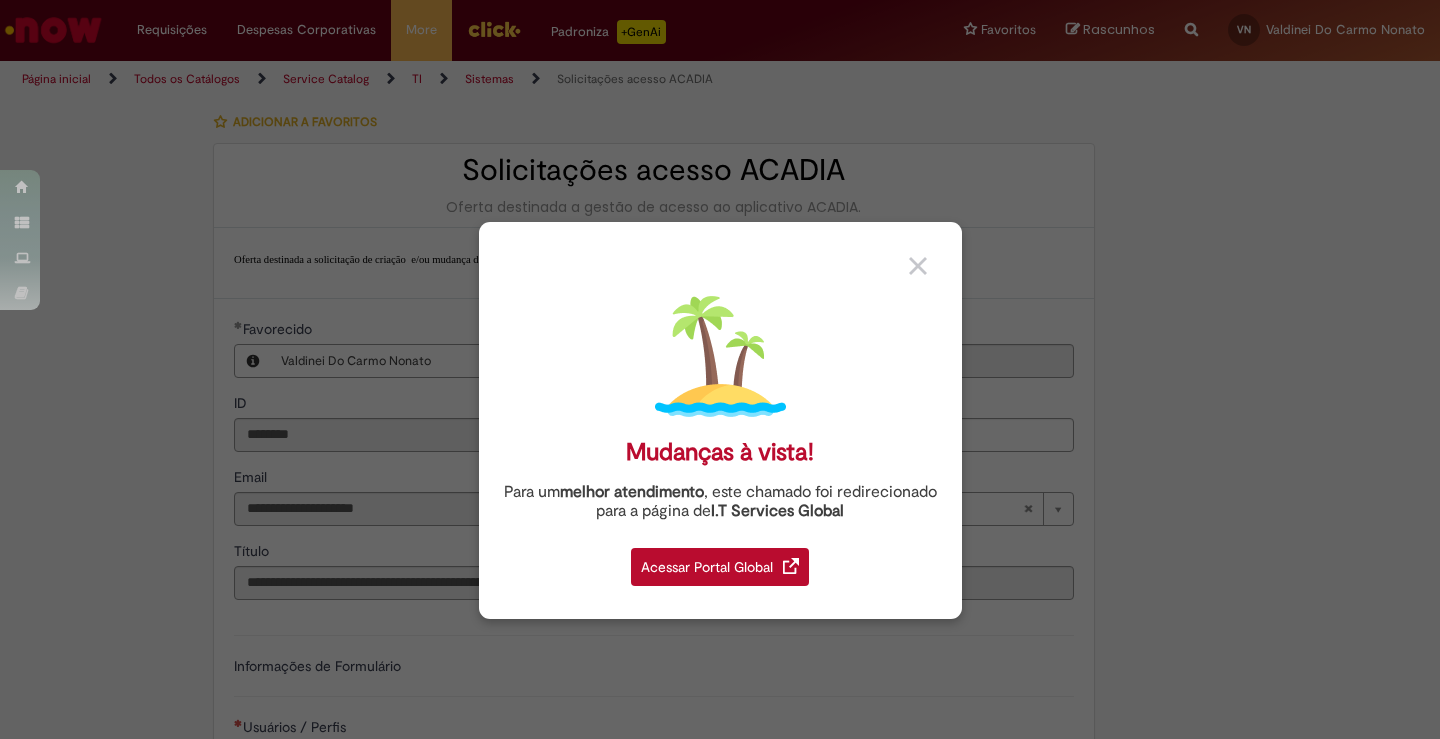click at bounding box center [918, 266] 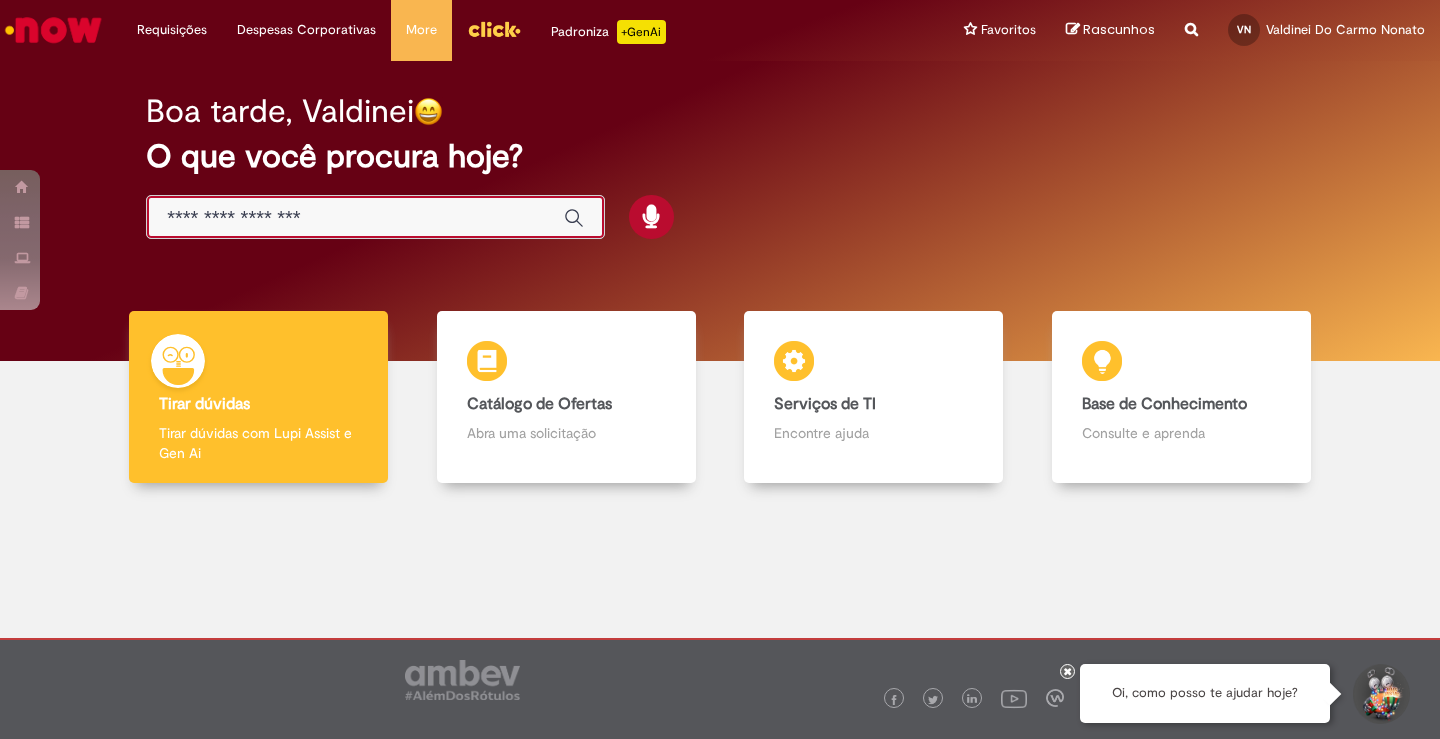 click at bounding box center (355, 218) 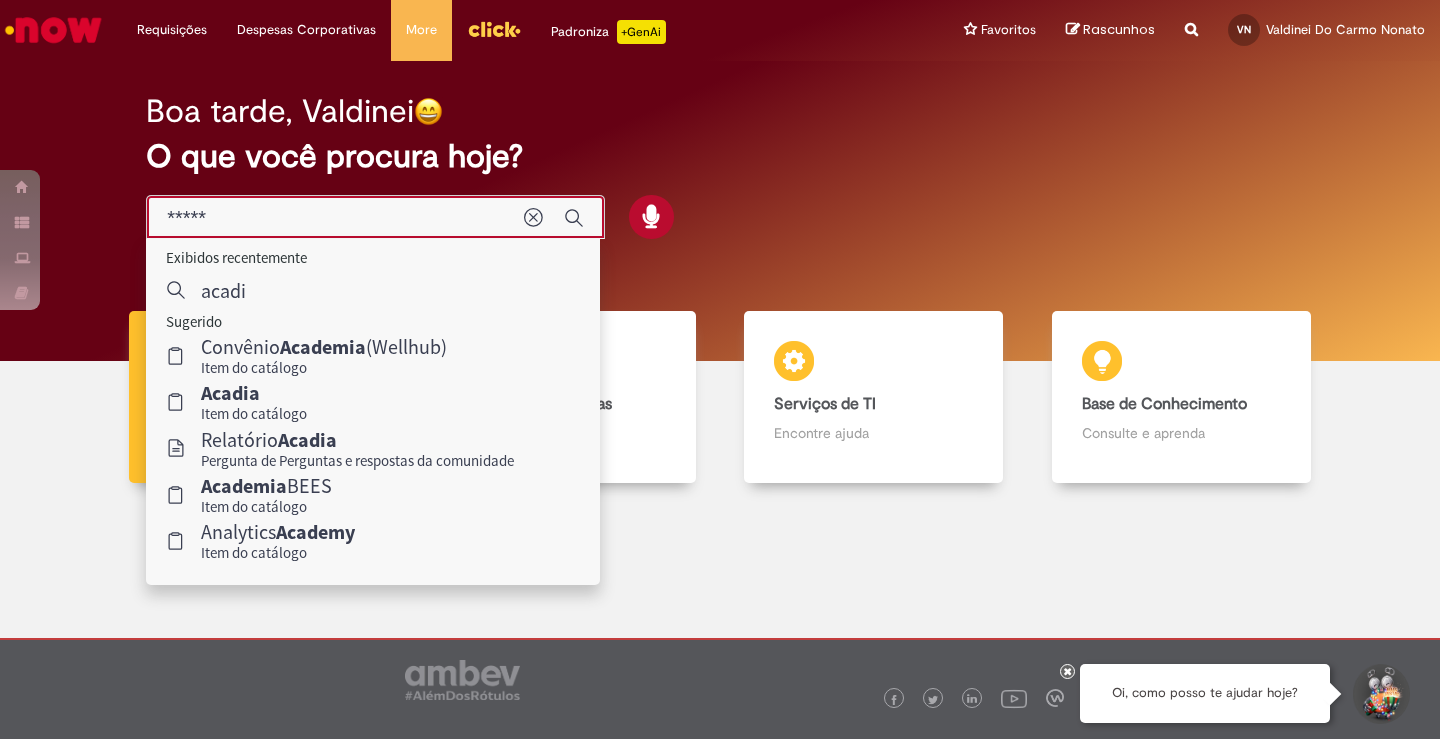 type on "******" 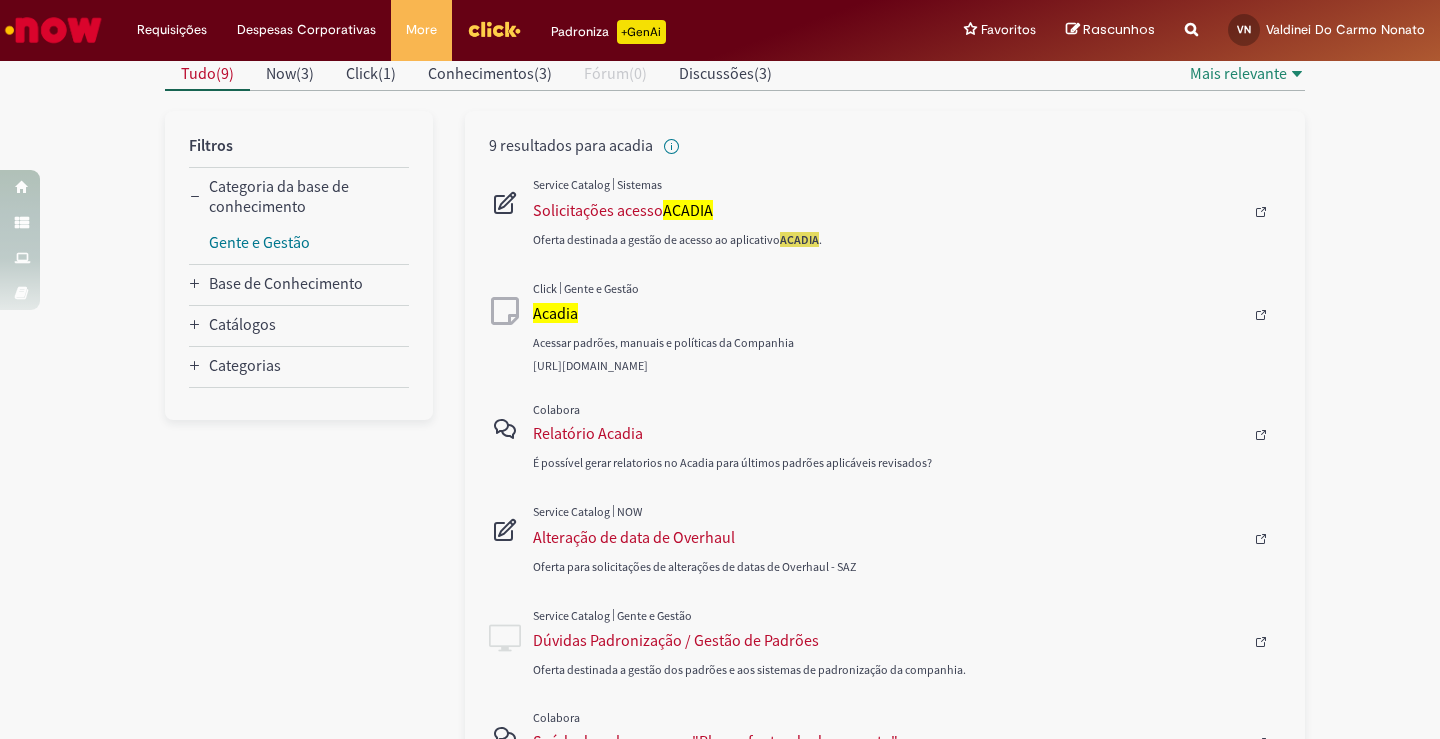 scroll, scrollTop: 0, scrollLeft: 0, axis: both 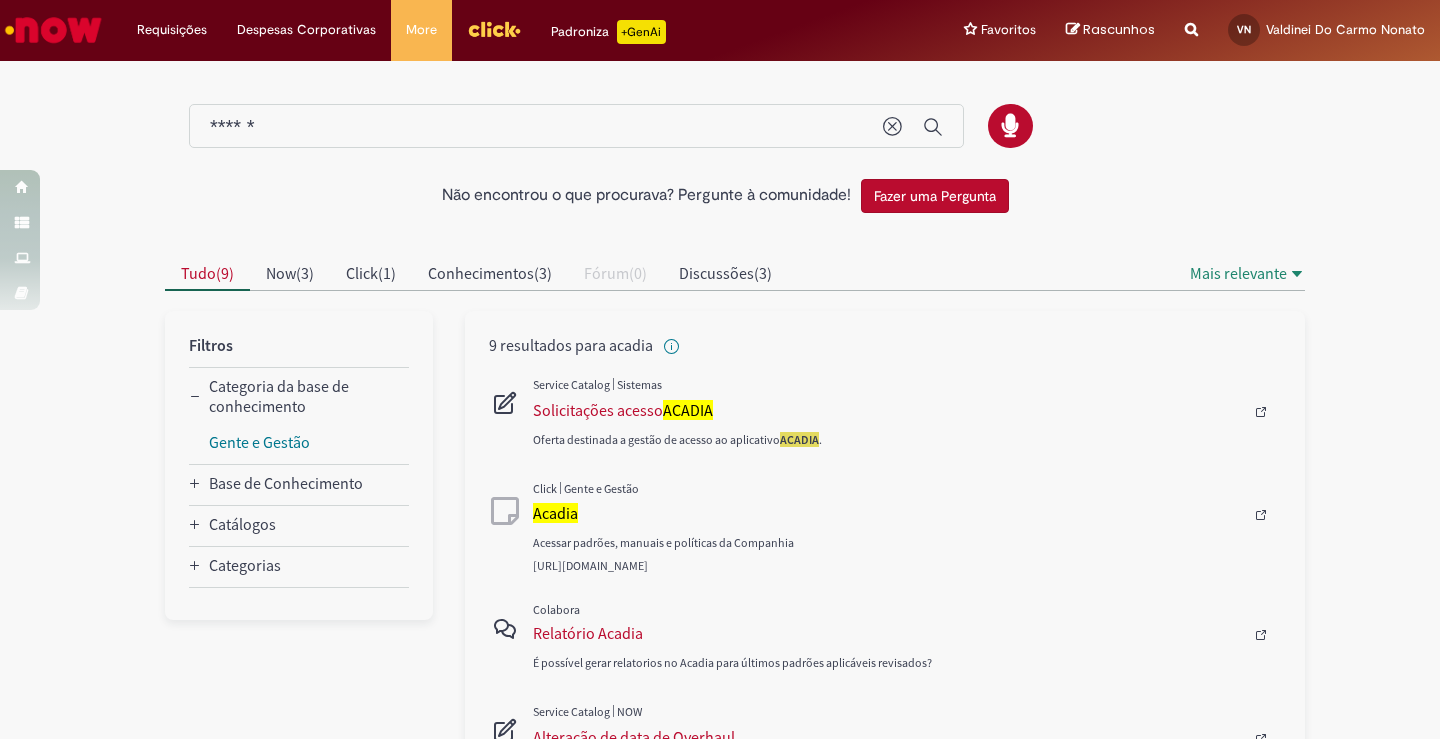 type 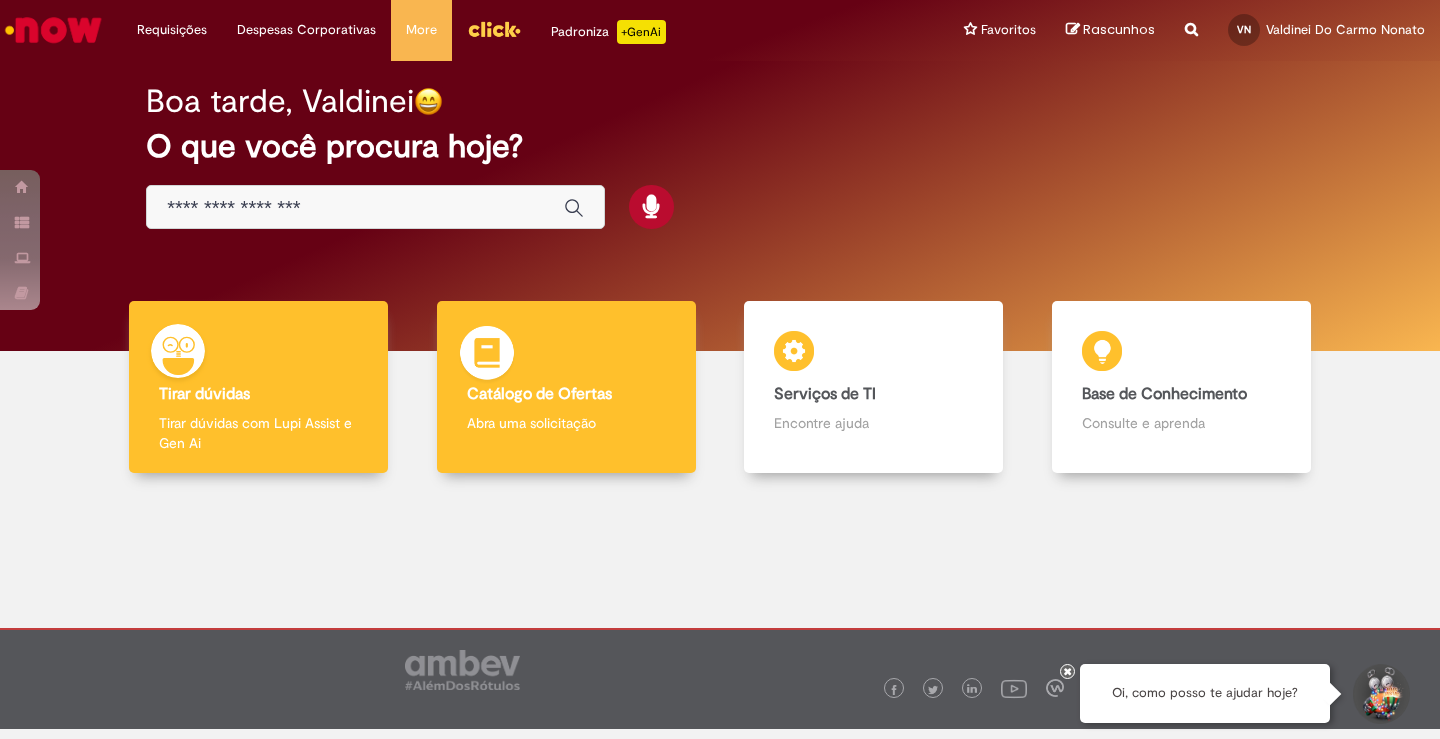 scroll, scrollTop: 0, scrollLeft: 0, axis: both 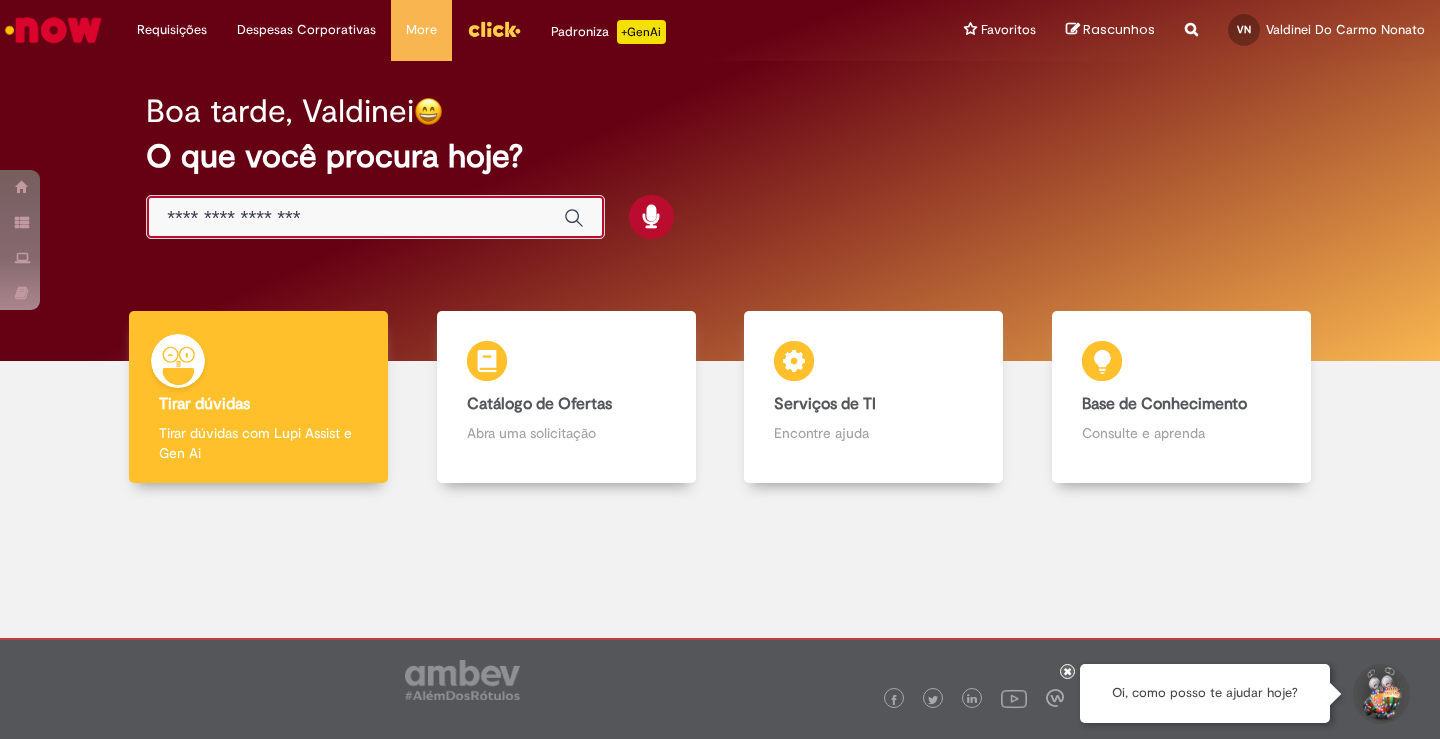 click at bounding box center (355, 218) 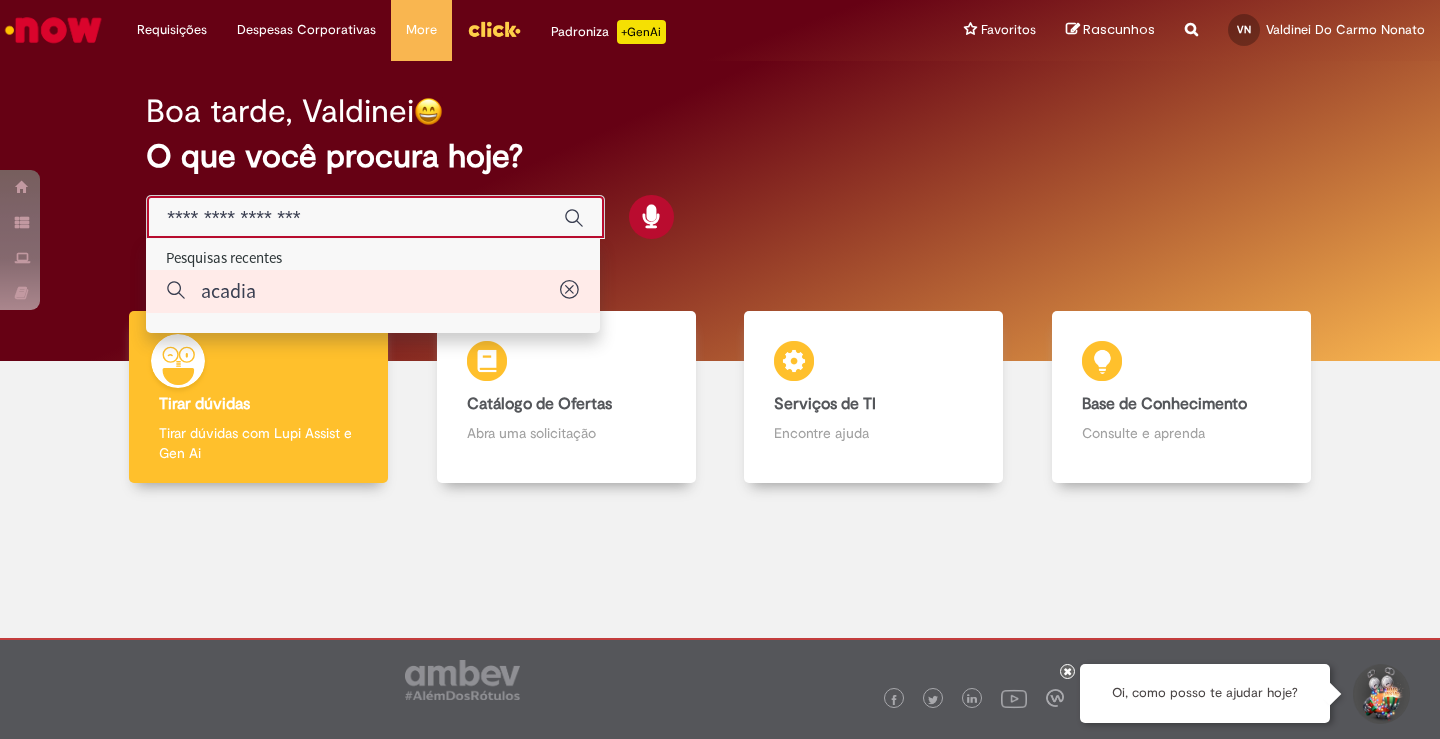 type on "******" 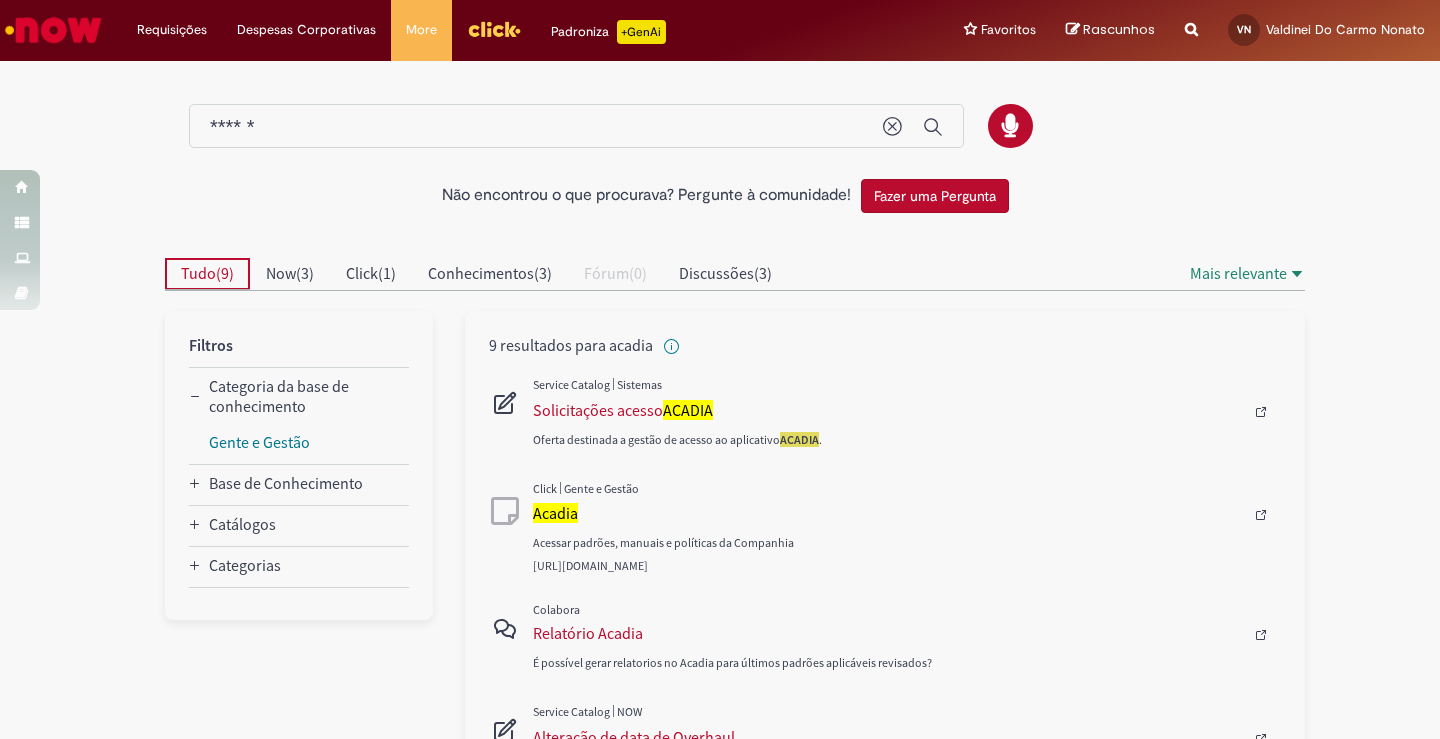 click on "Tudo" at bounding box center (198, 273) 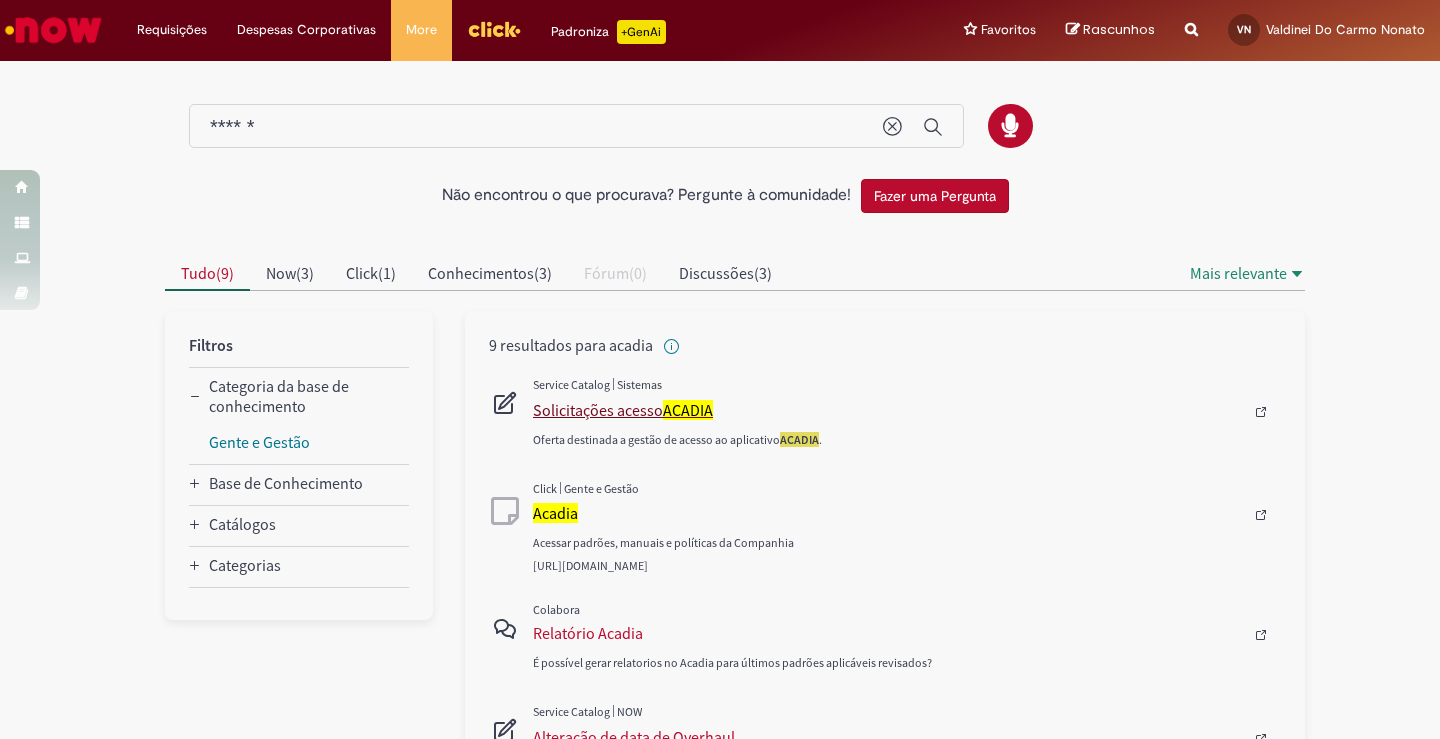 click on "Solicitações acesso  ACADIA" at bounding box center [888, 410] 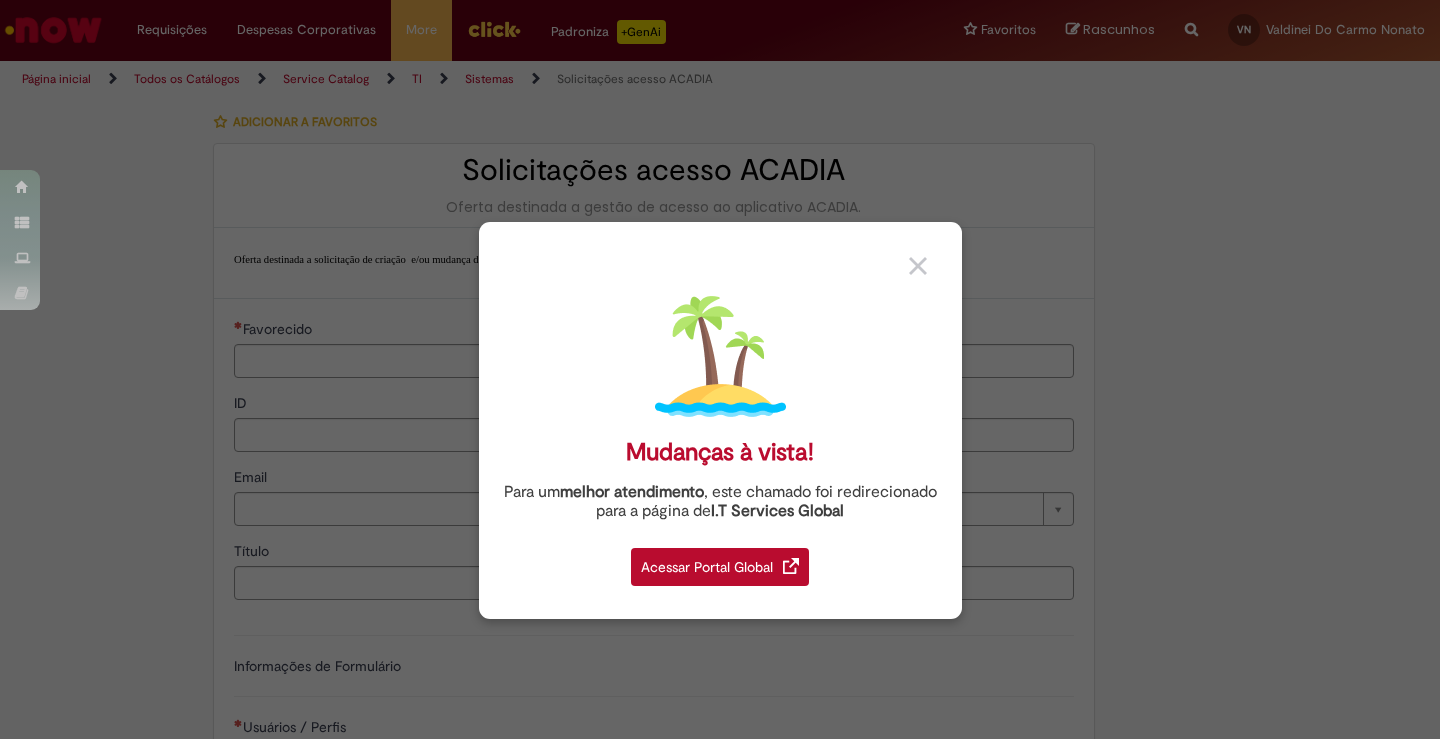 type on "********" 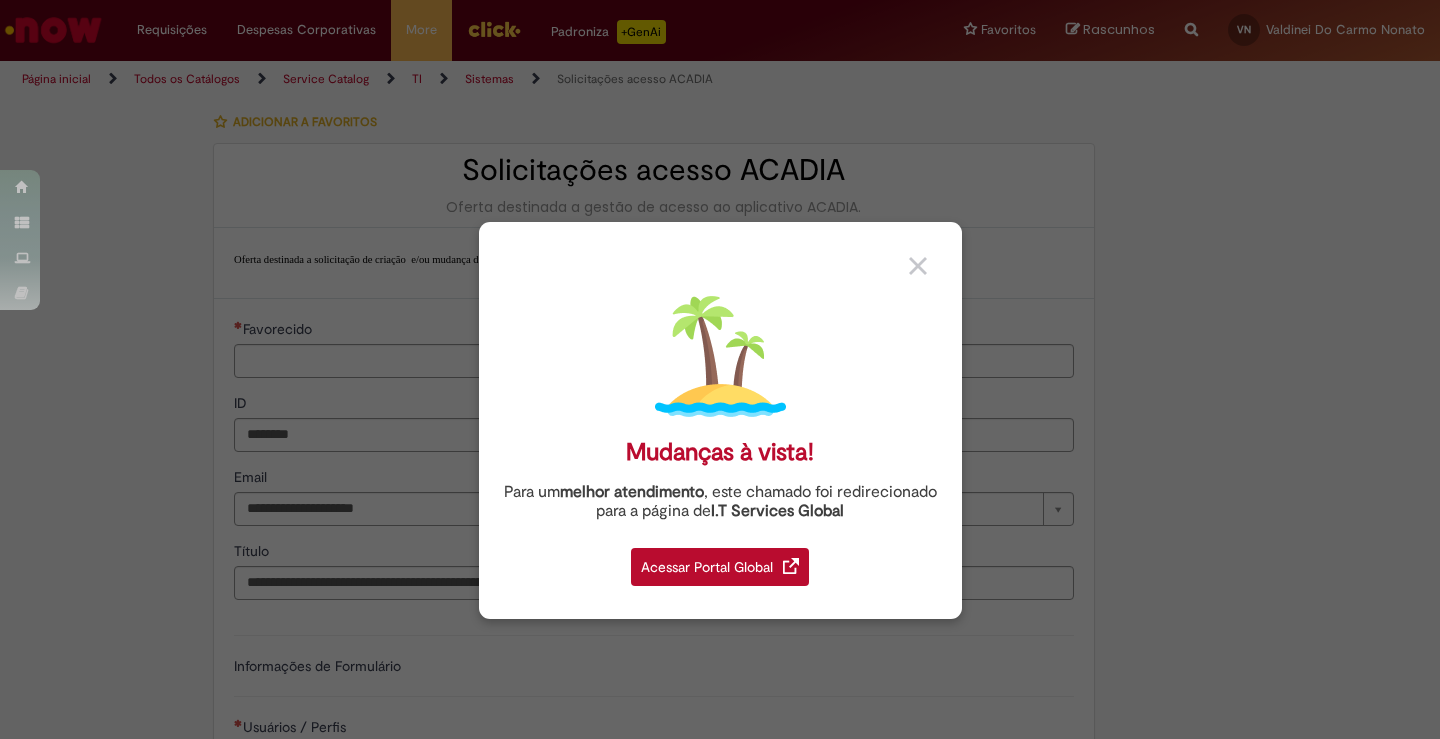 type on "**********" 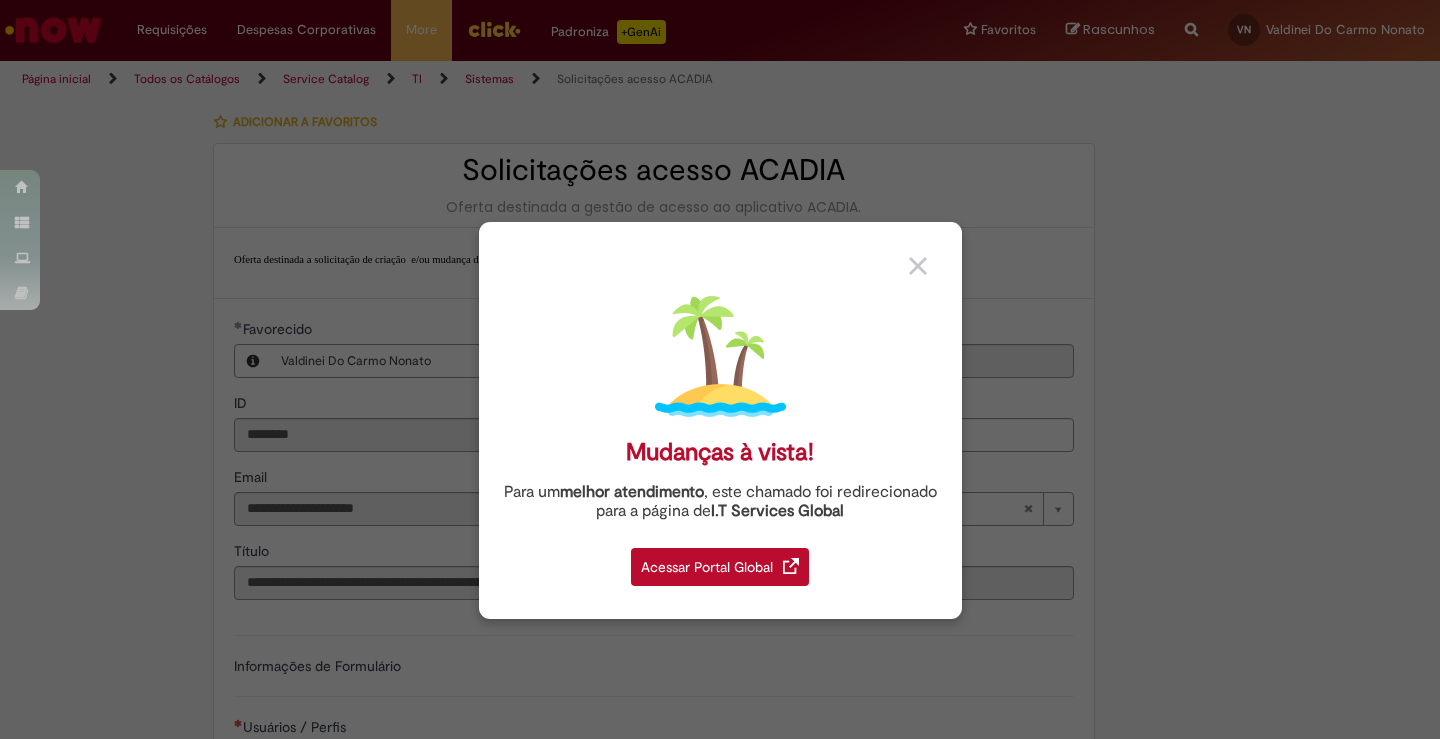 type on "**********" 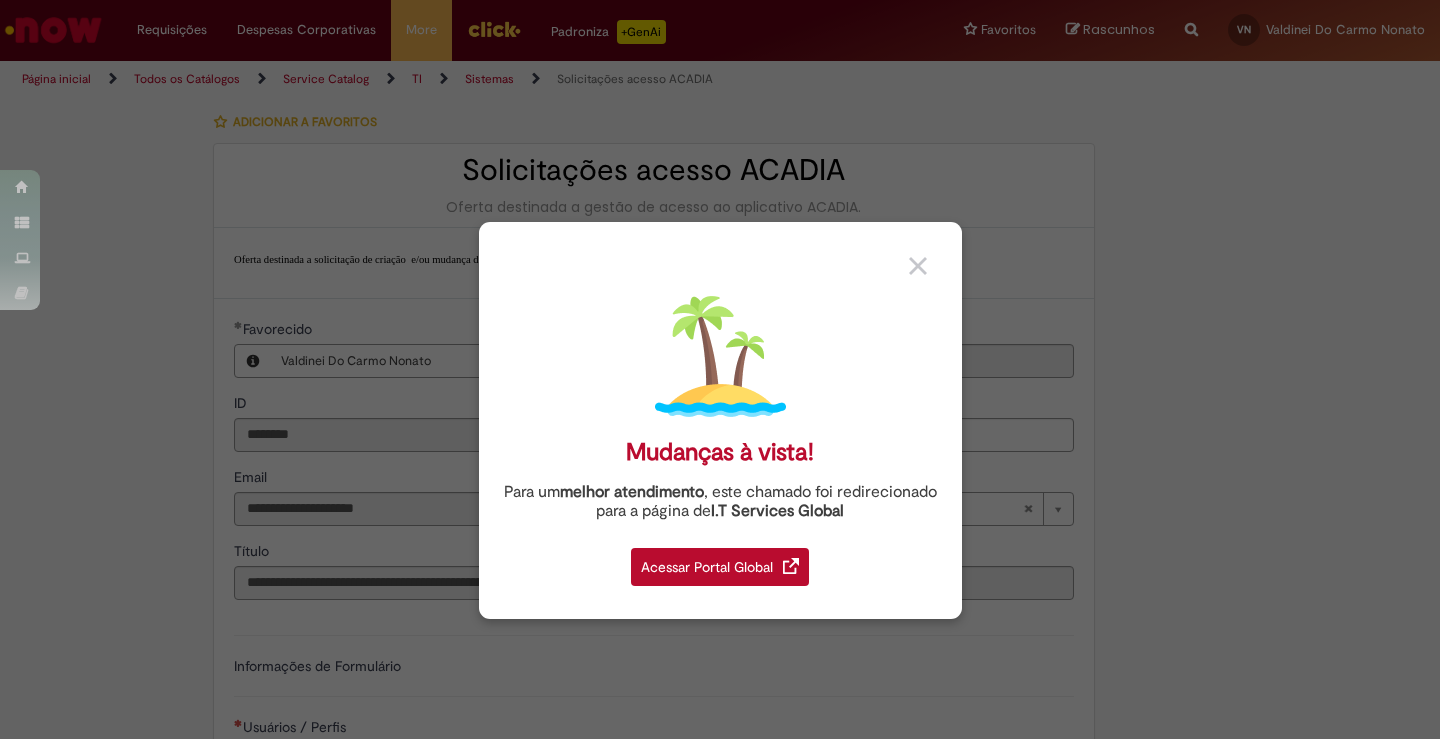click at bounding box center (918, 266) 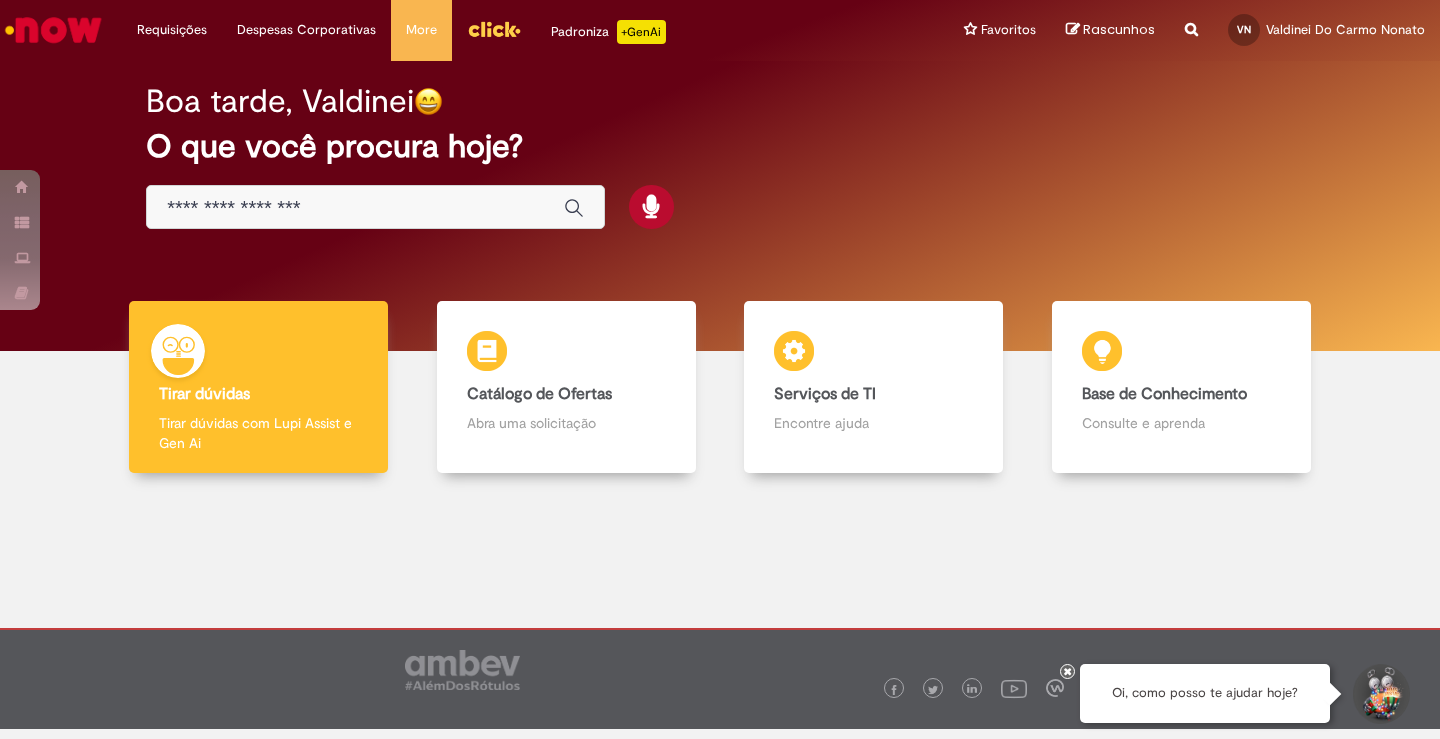scroll, scrollTop: 0, scrollLeft: 0, axis: both 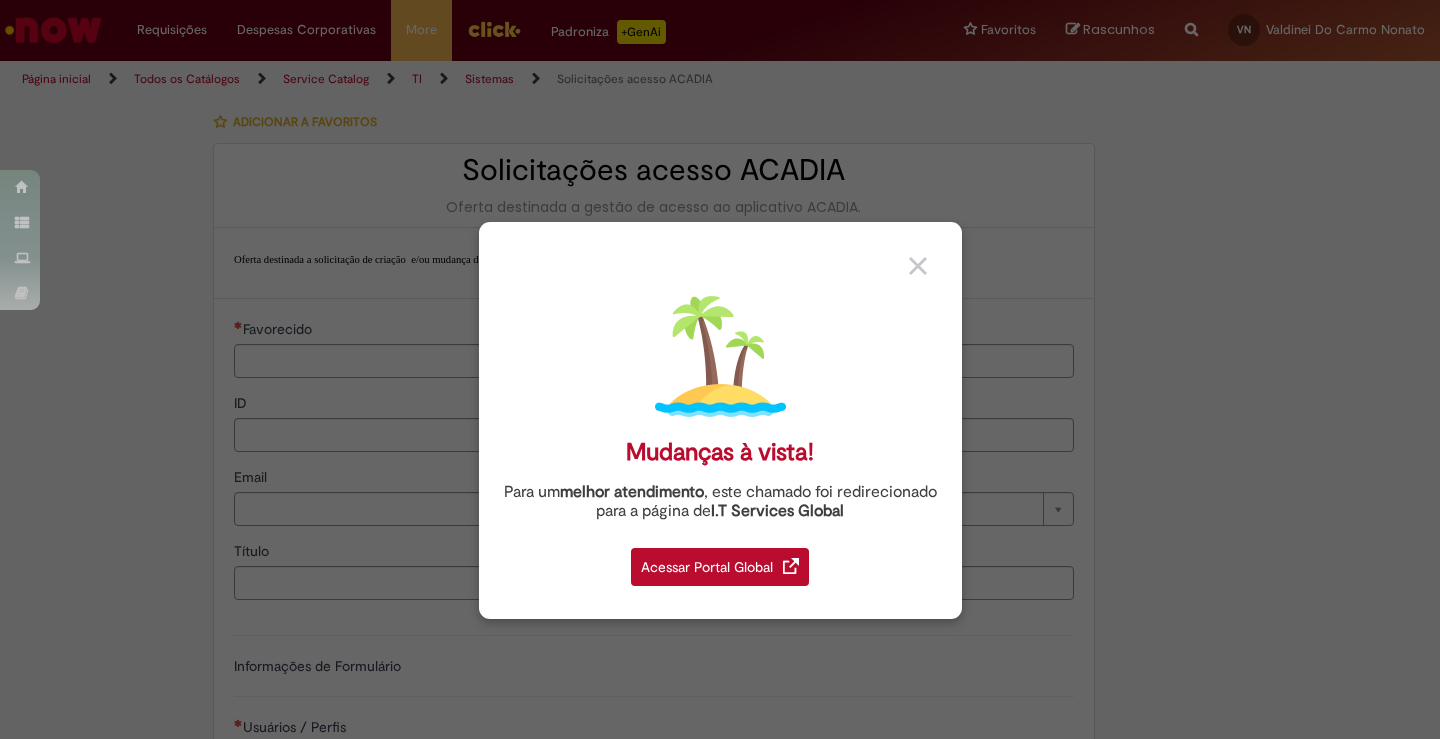 type on "********" 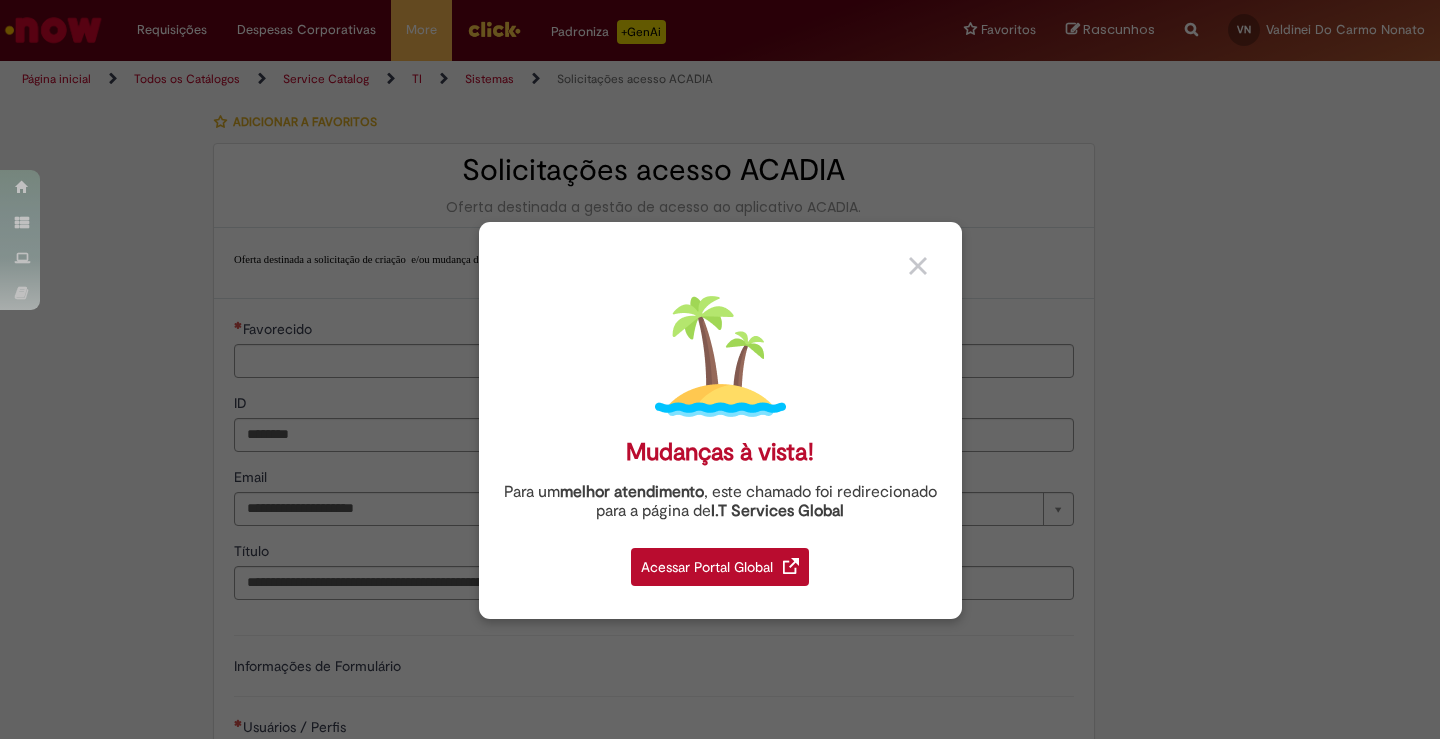 type on "**********" 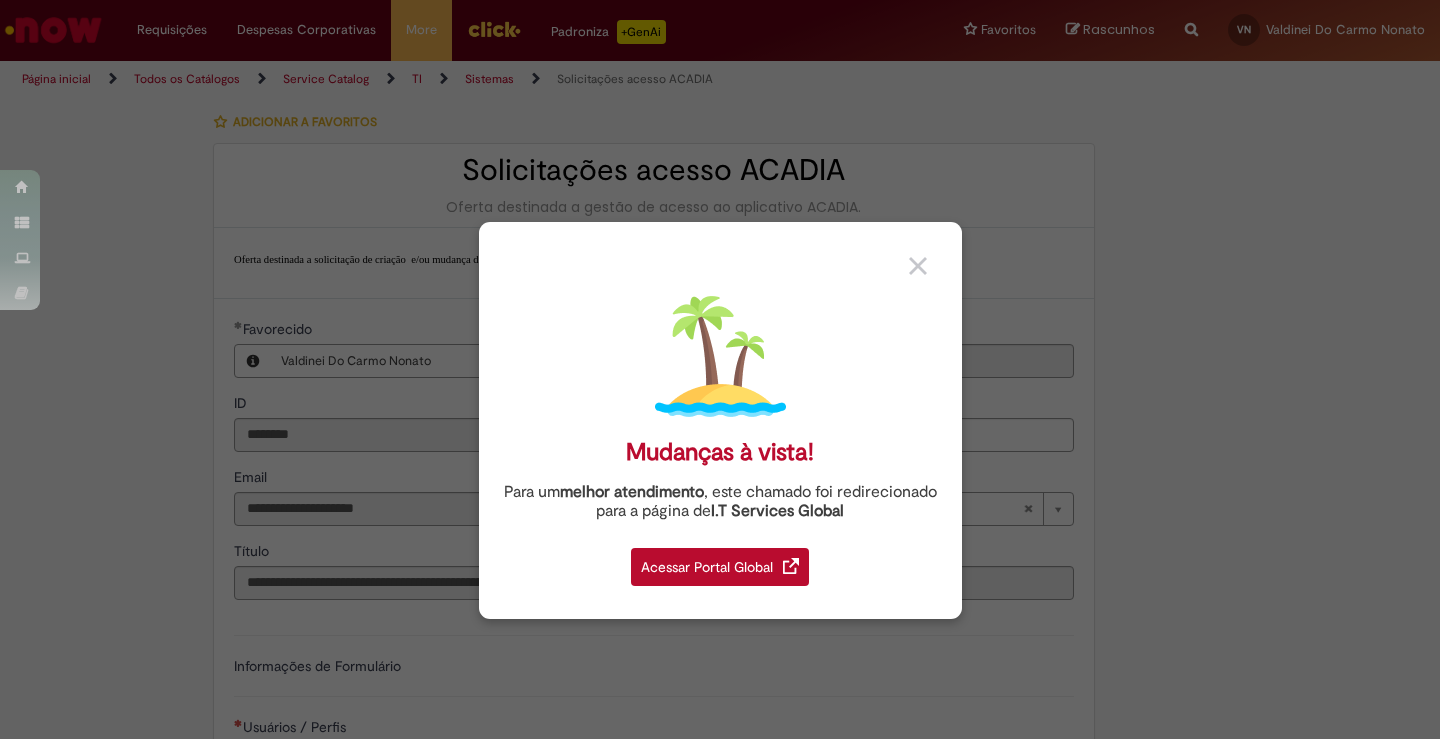click at bounding box center (918, 266) 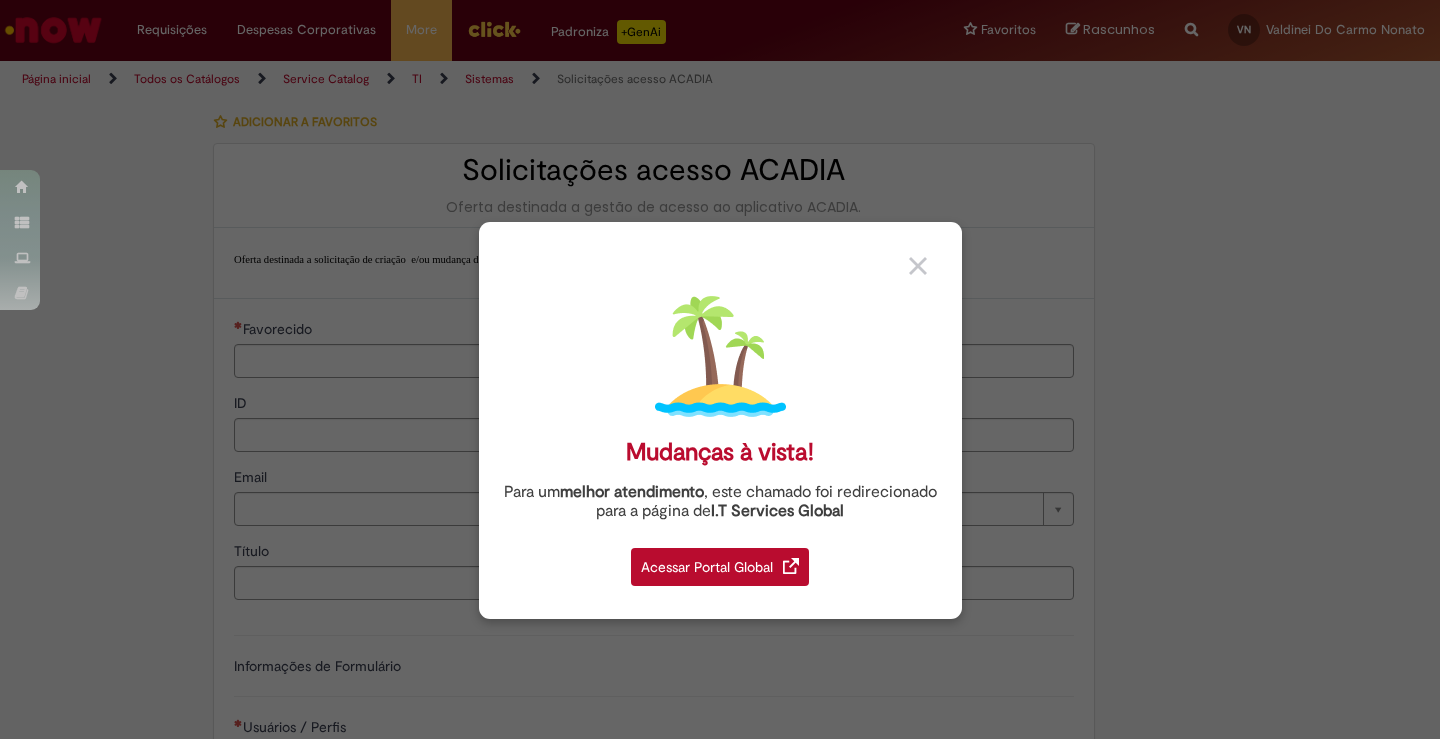 type on "********" 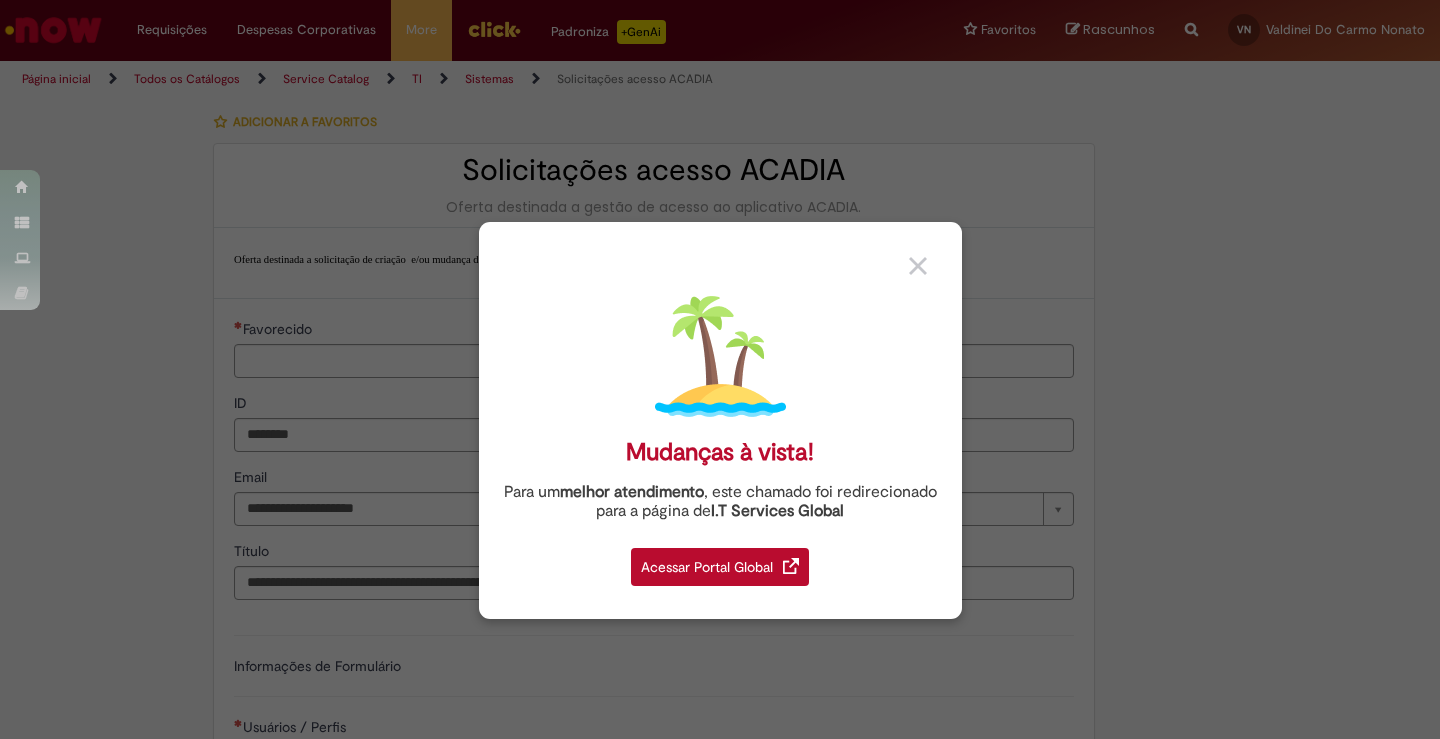 type on "**********" 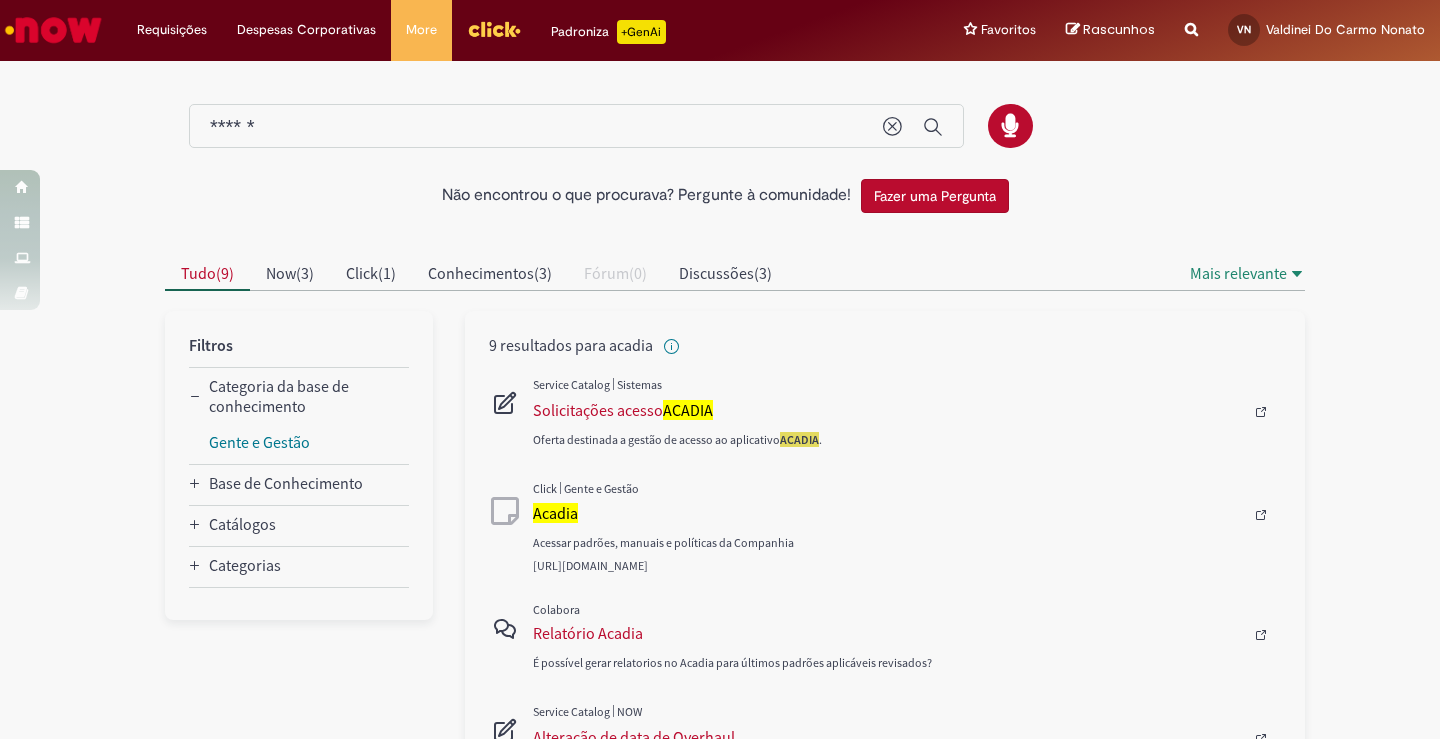 type 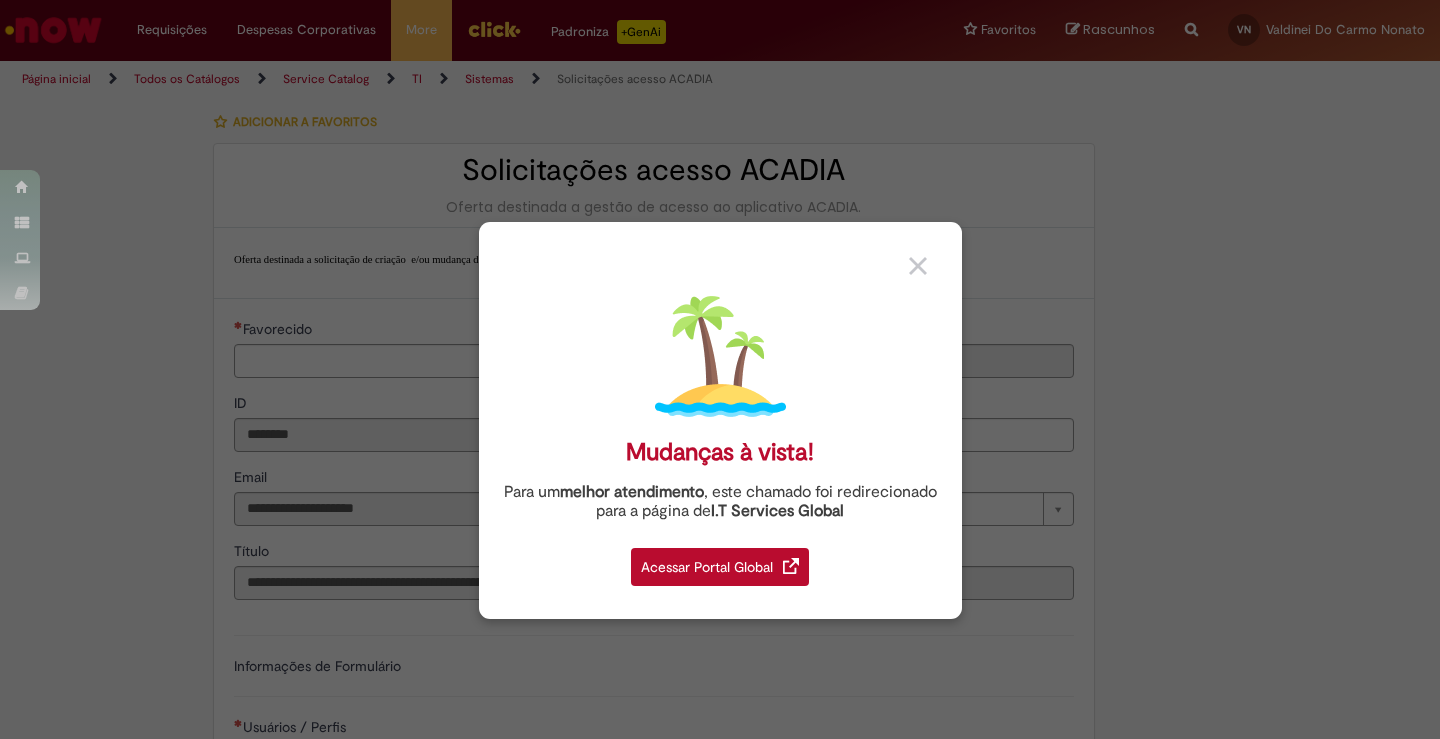 type on "**********" 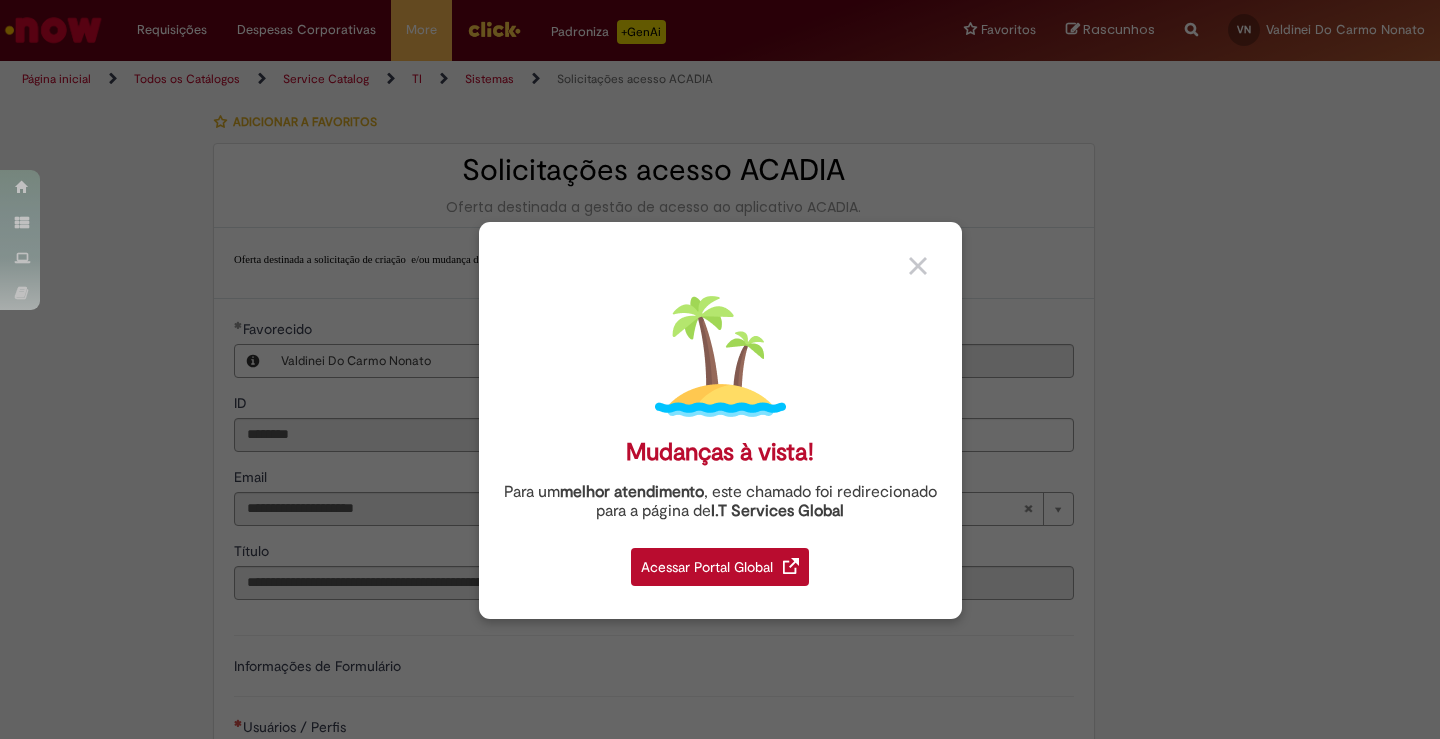 click at bounding box center [918, 266] 